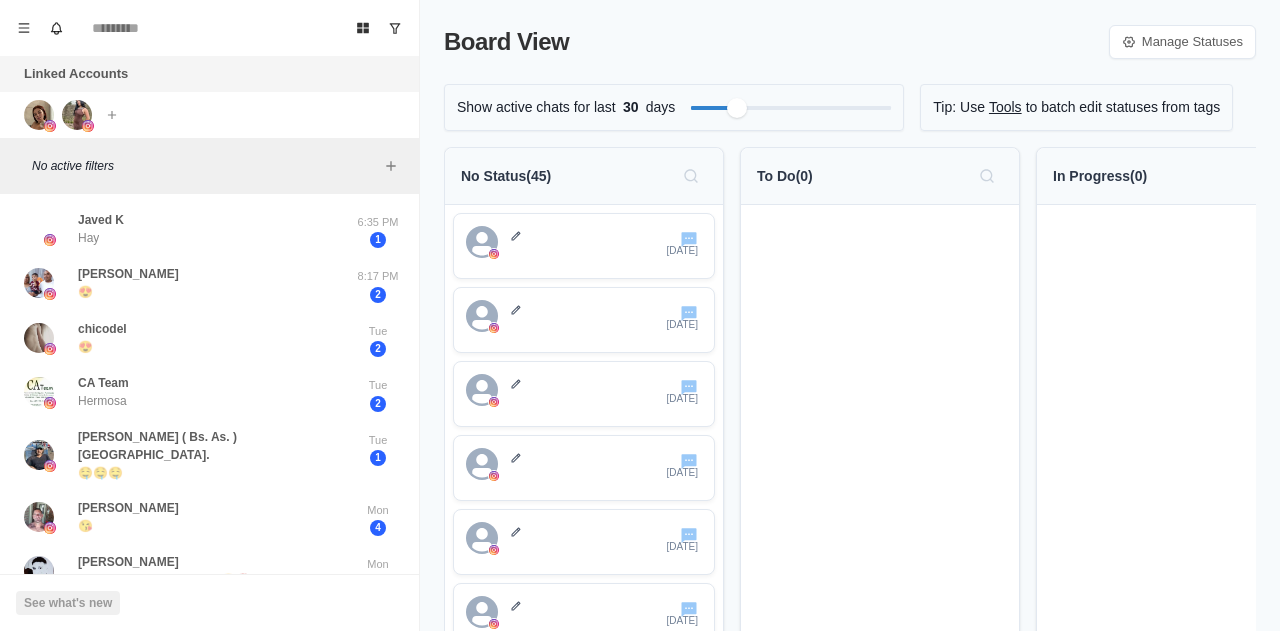 scroll, scrollTop: 0, scrollLeft: 0, axis: both 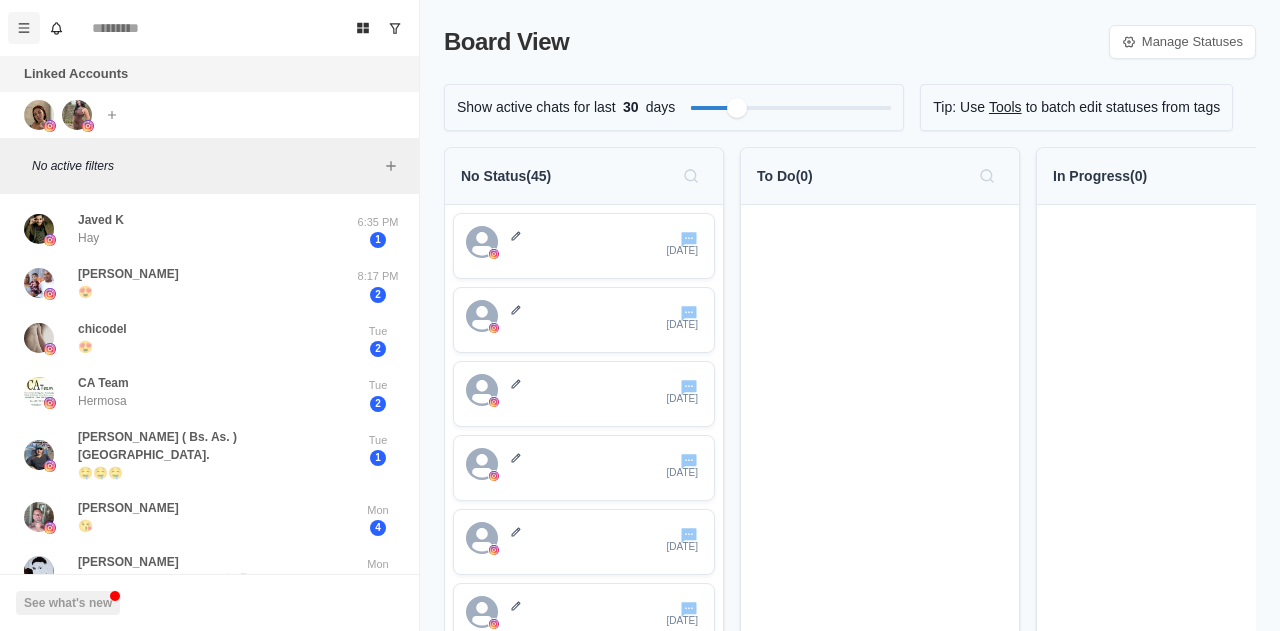 click 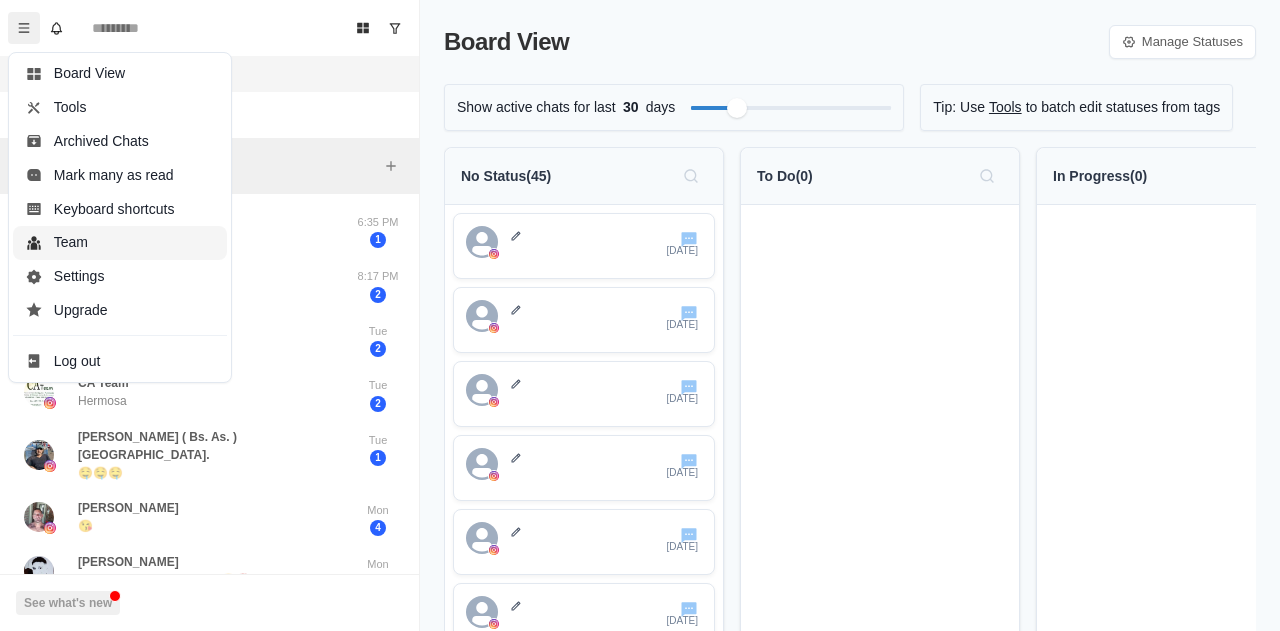 click on "Team" at bounding box center [120, 243] 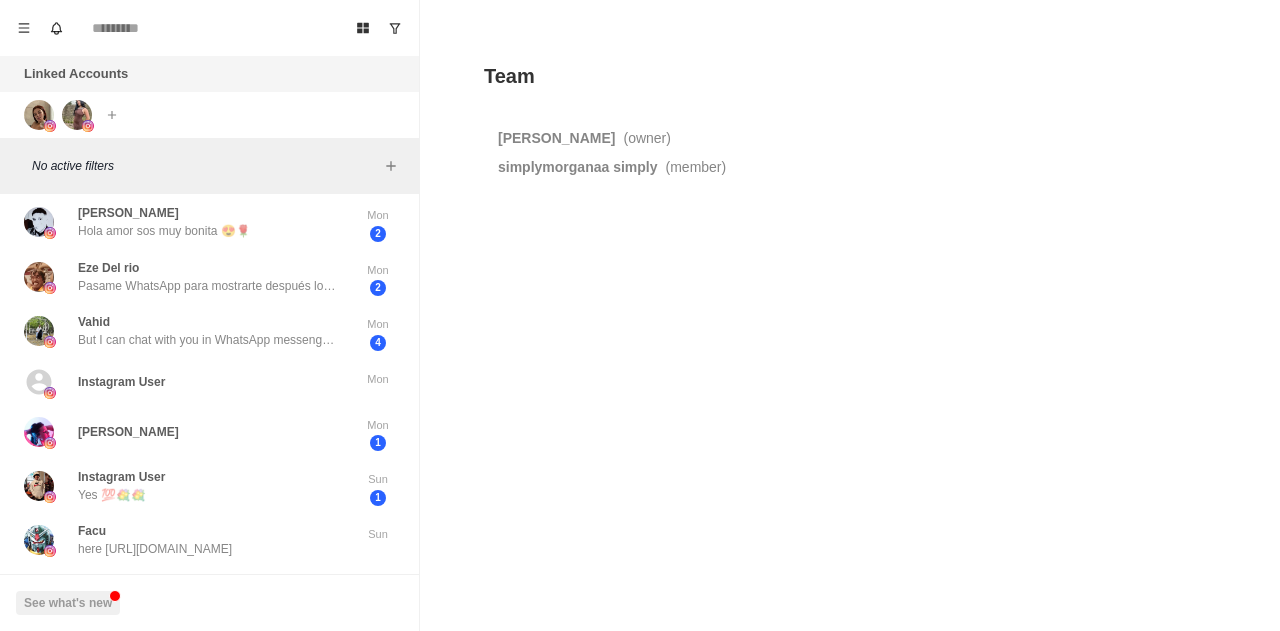 scroll, scrollTop: 0, scrollLeft: 0, axis: both 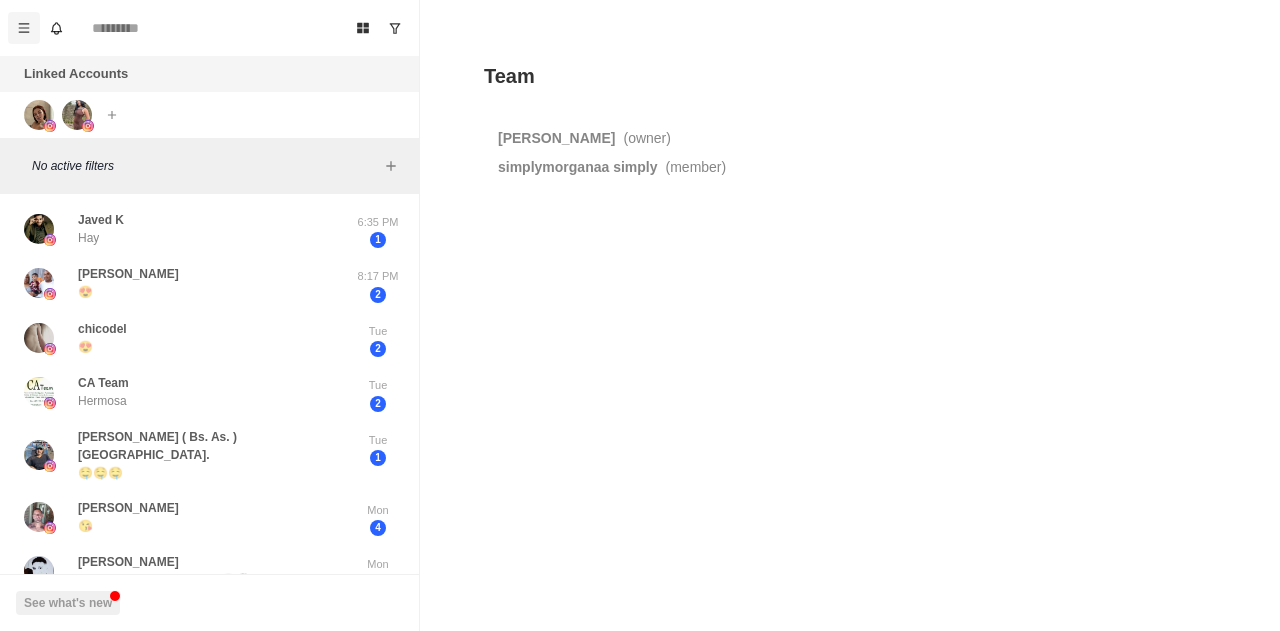 click 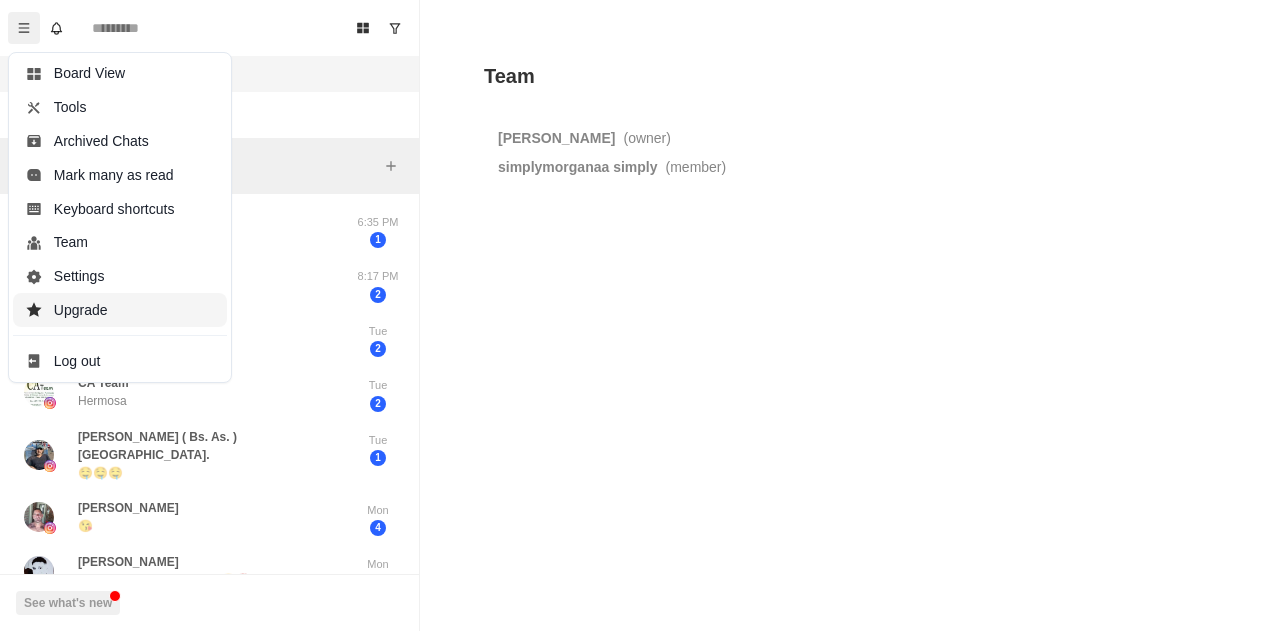 click on "Upgrade" at bounding box center [120, 310] 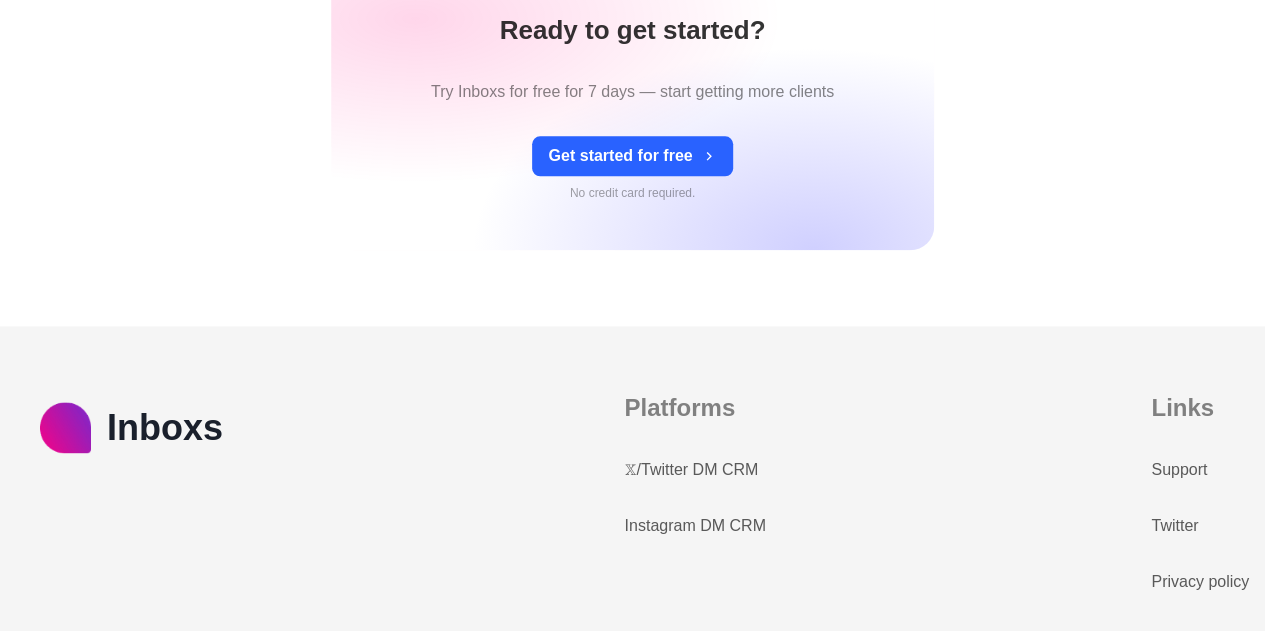 scroll, scrollTop: 1148, scrollLeft: 0, axis: vertical 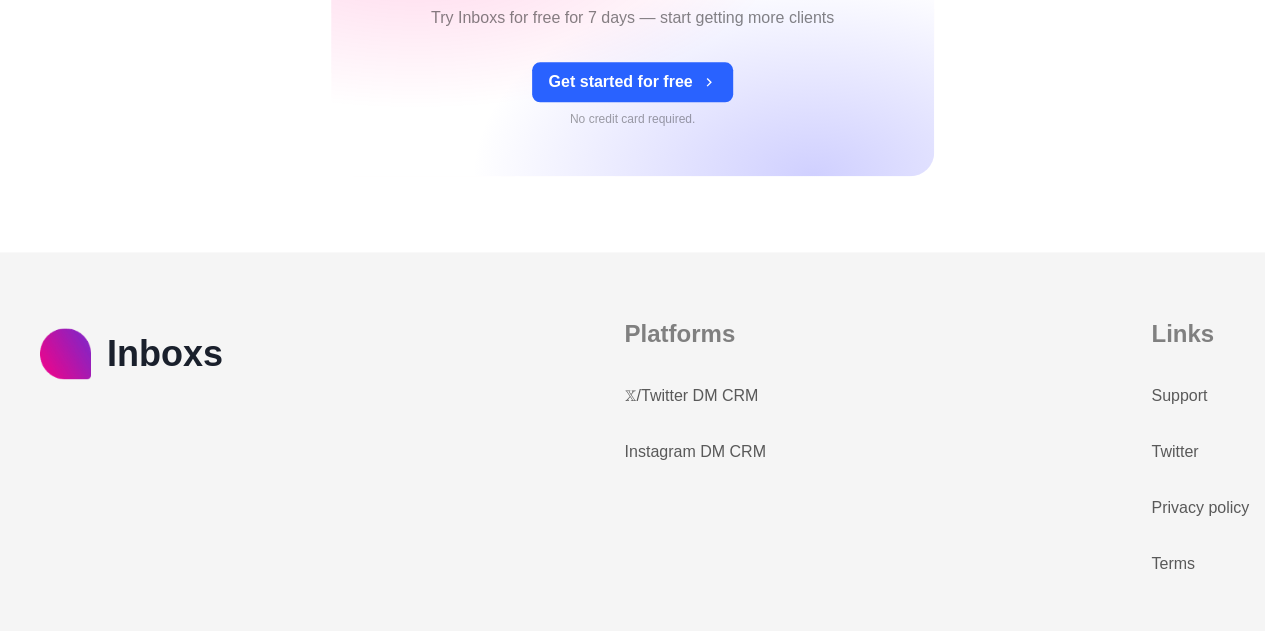 click on "Support" at bounding box center (1179, 396) 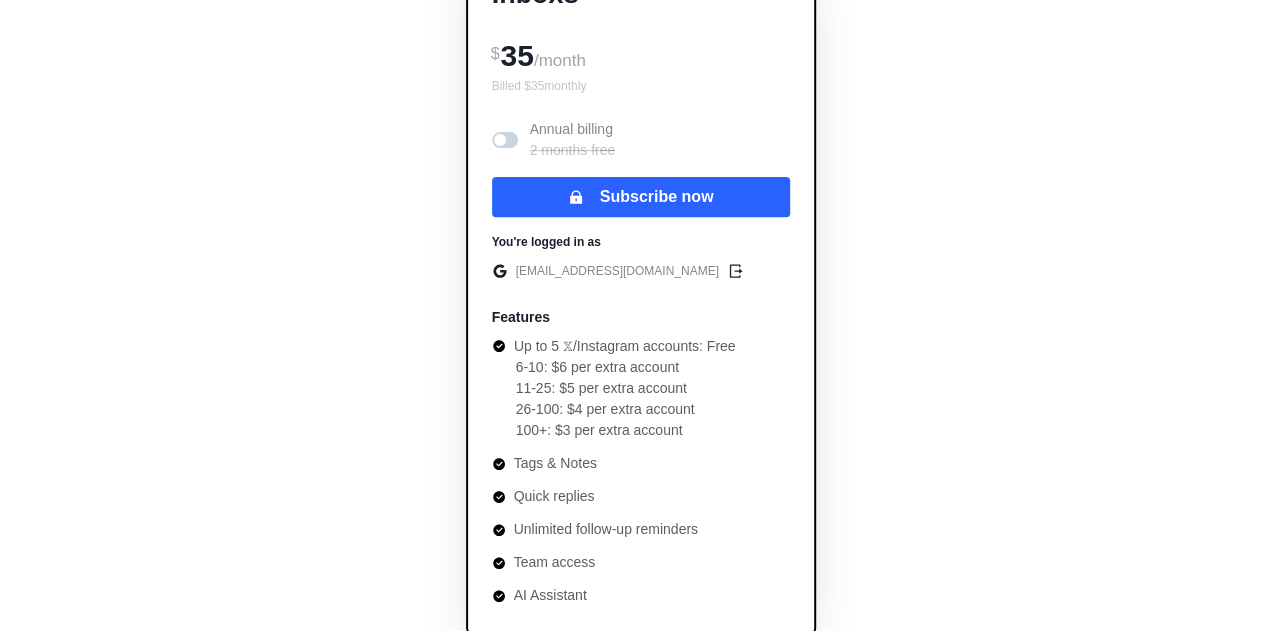 scroll, scrollTop: 0, scrollLeft: 0, axis: both 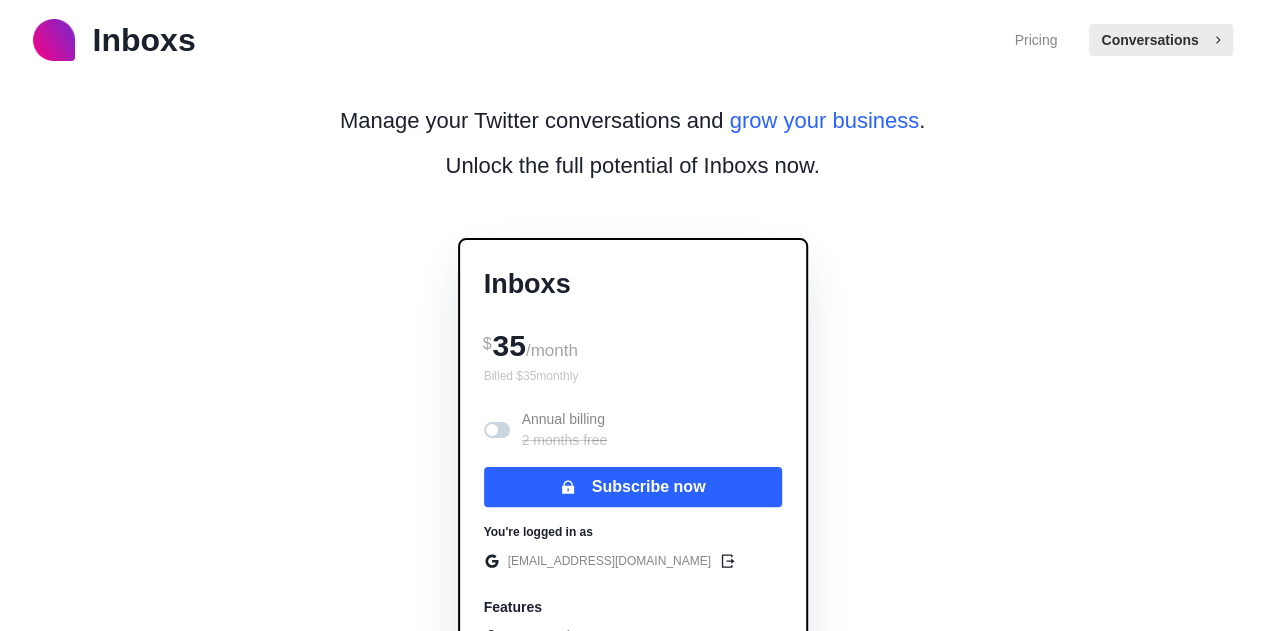 click on "Conversations" at bounding box center [1160, 40] 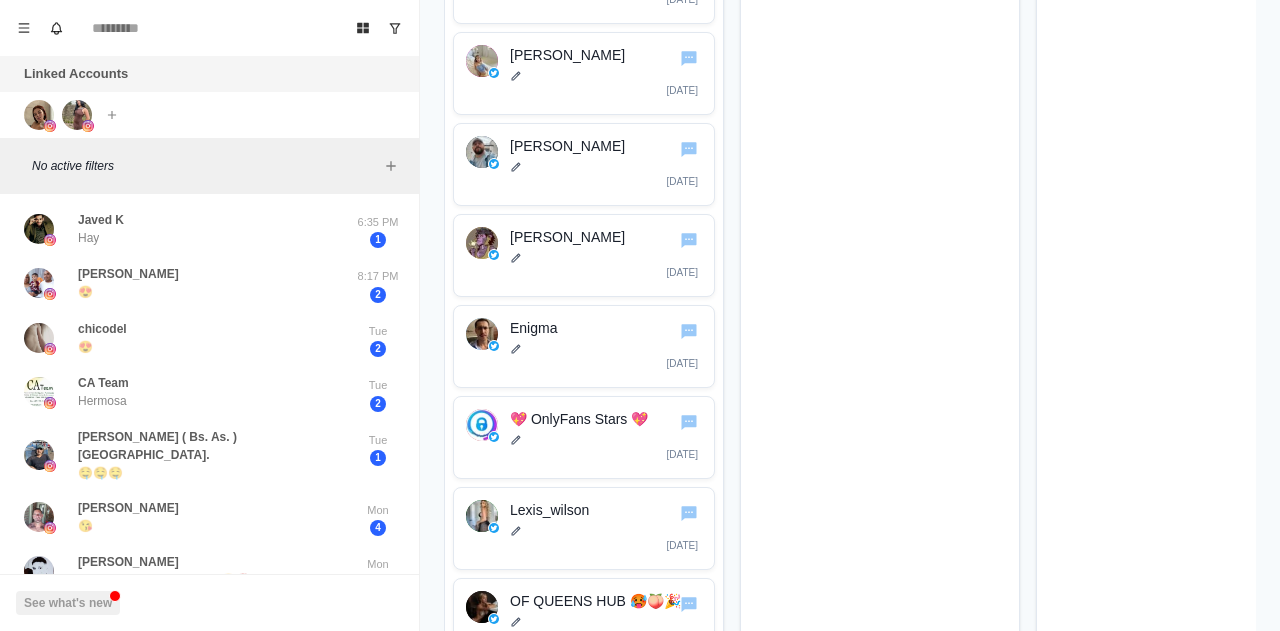 scroll, scrollTop: 3412, scrollLeft: 0, axis: vertical 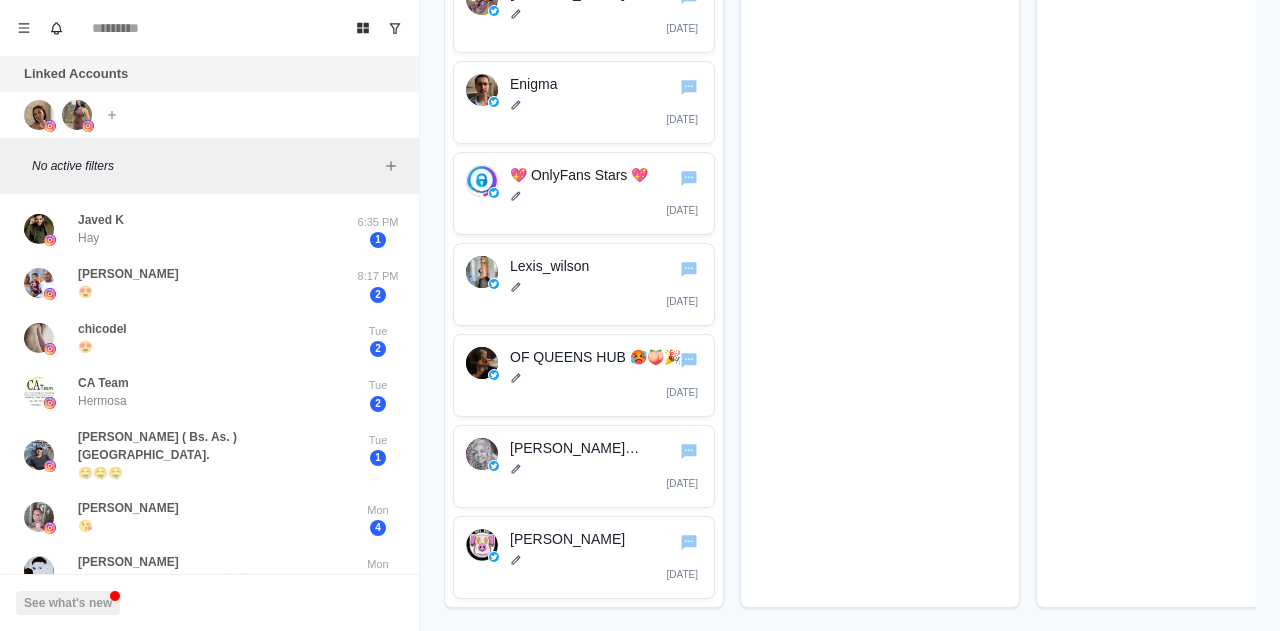 click on "Board View Tools Archived Chats Mark many as read Keyboard shortcuts Team Settings Upgrade Log out Past reminders No notifications Create a reminder in a conversation  to be notified" at bounding box center [209, 28] 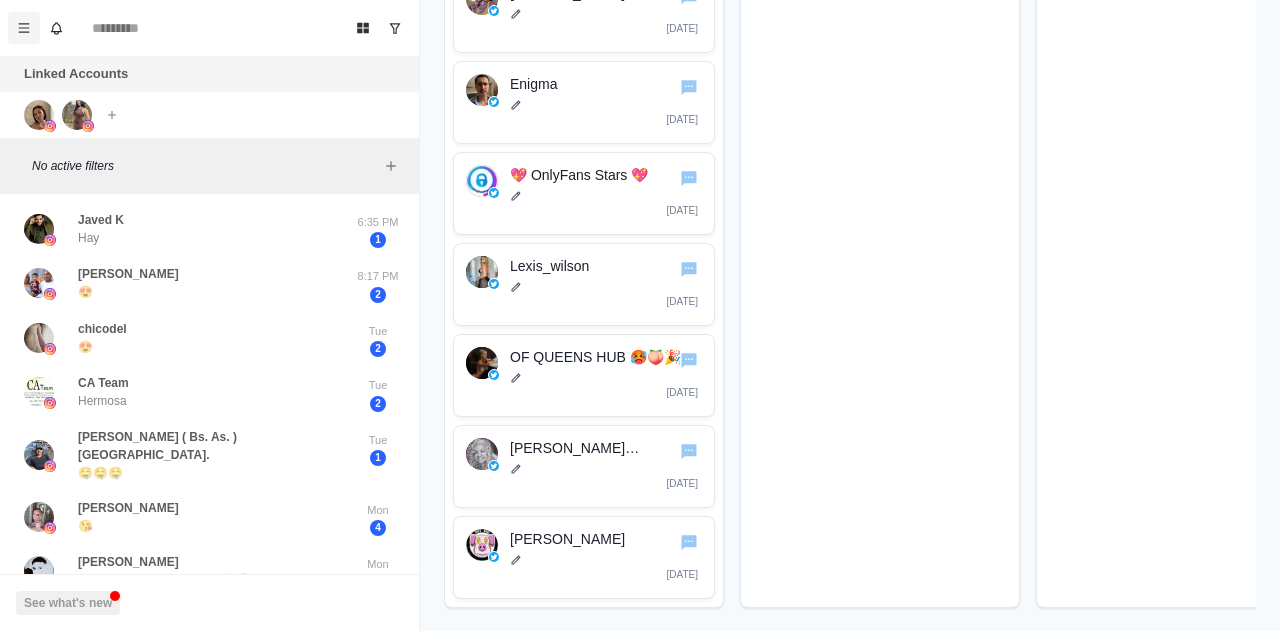click 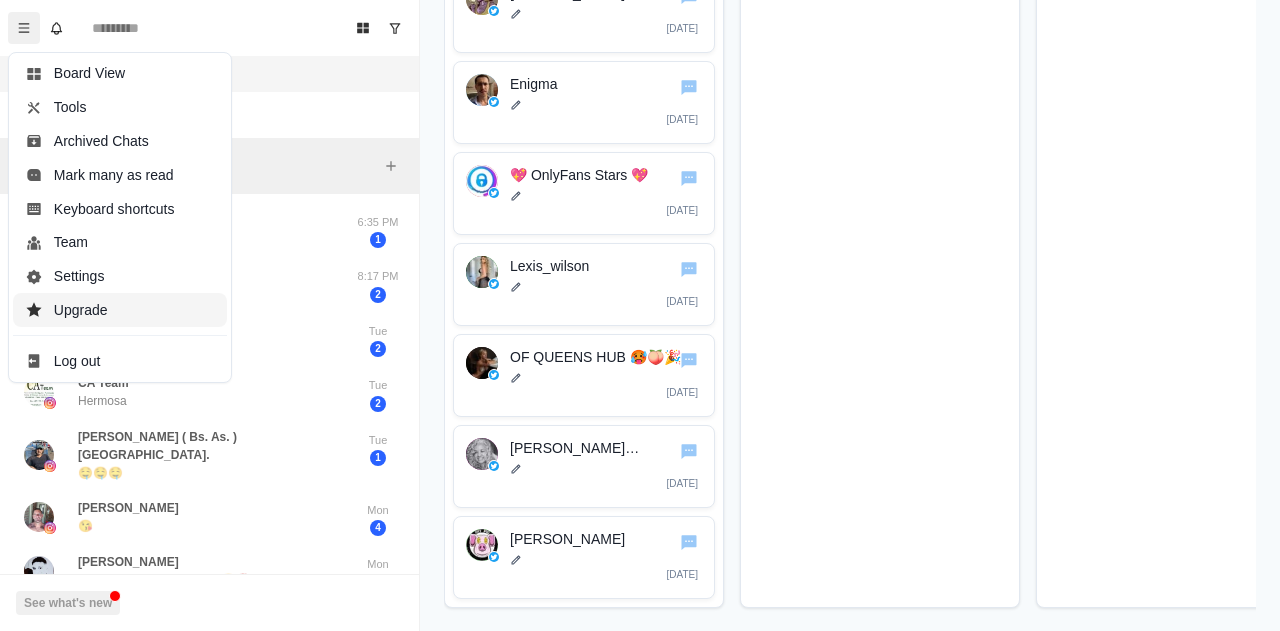 click on "Upgrade" at bounding box center [120, 310] 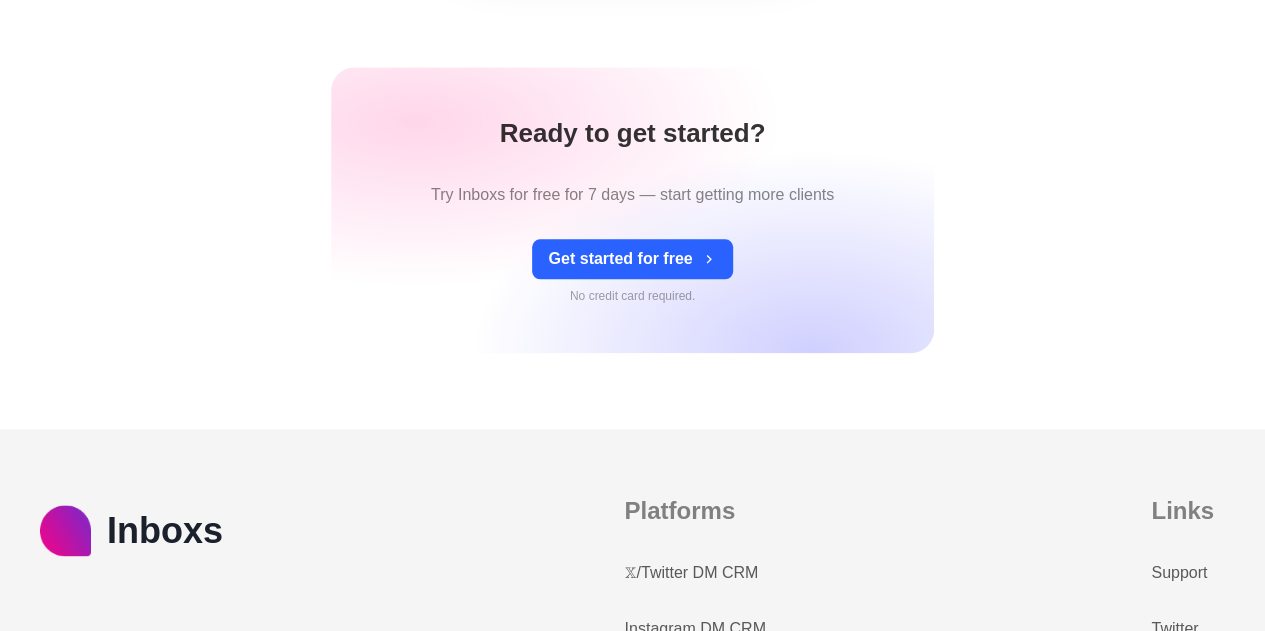 scroll, scrollTop: 1148, scrollLeft: 0, axis: vertical 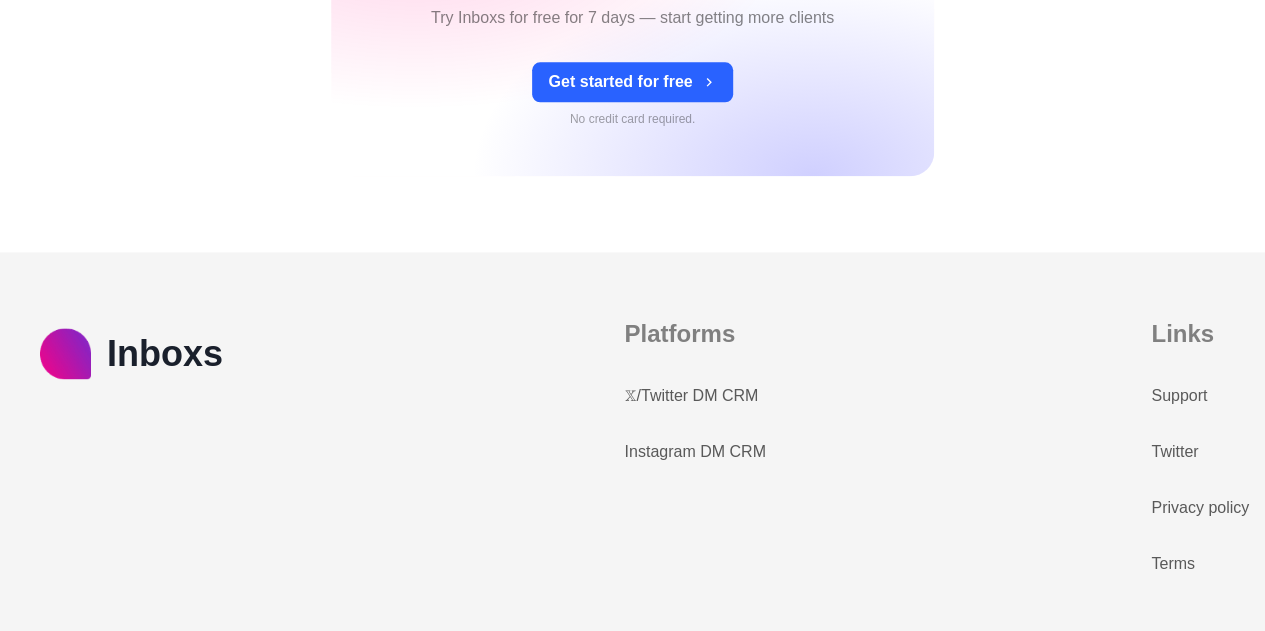 click on "Support" at bounding box center [1179, 396] 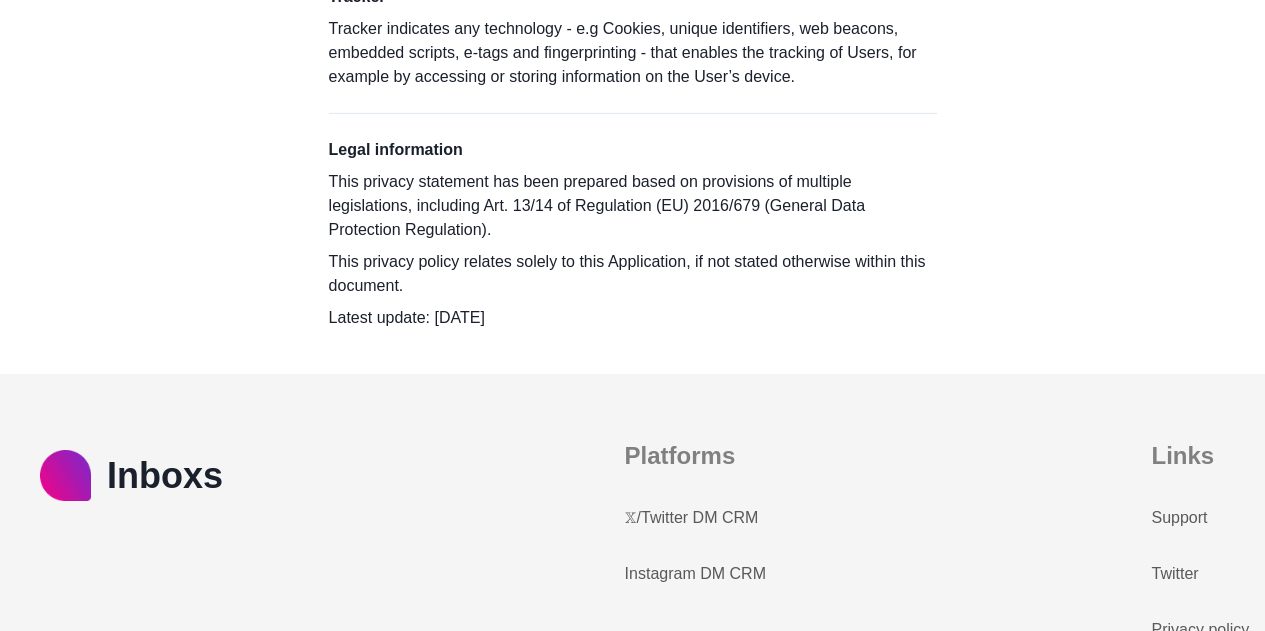 scroll, scrollTop: 14723, scrollLeft: 0, axis: vertical 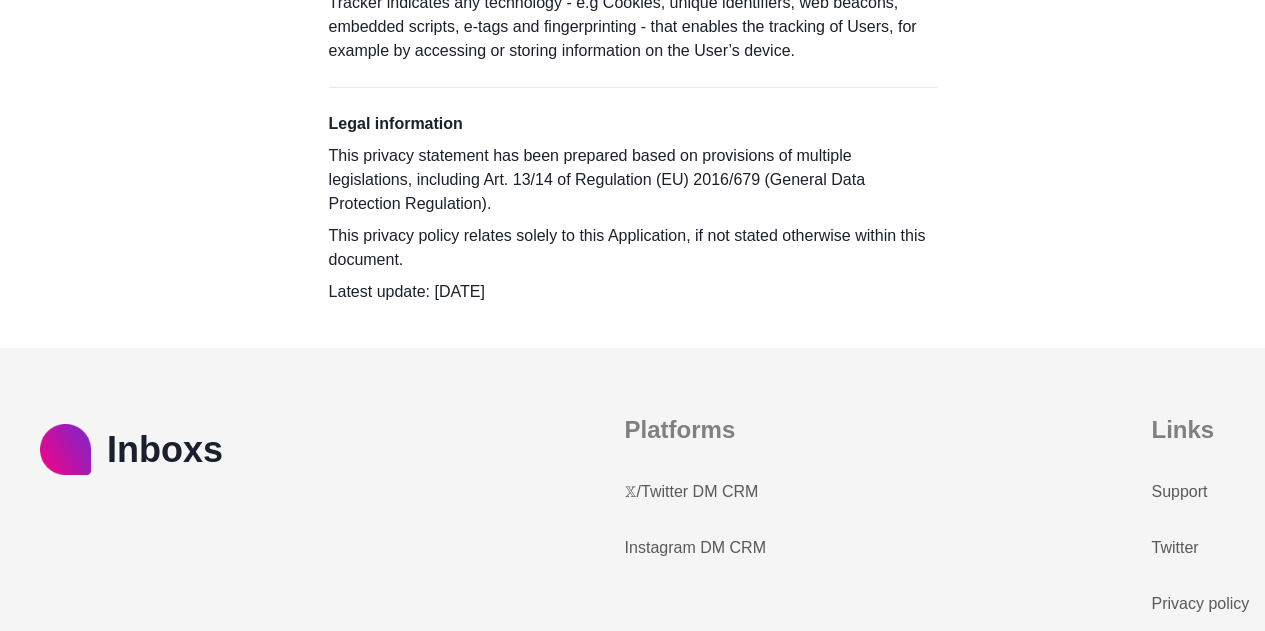 click on "Support" at bounding box center (1179, 492) 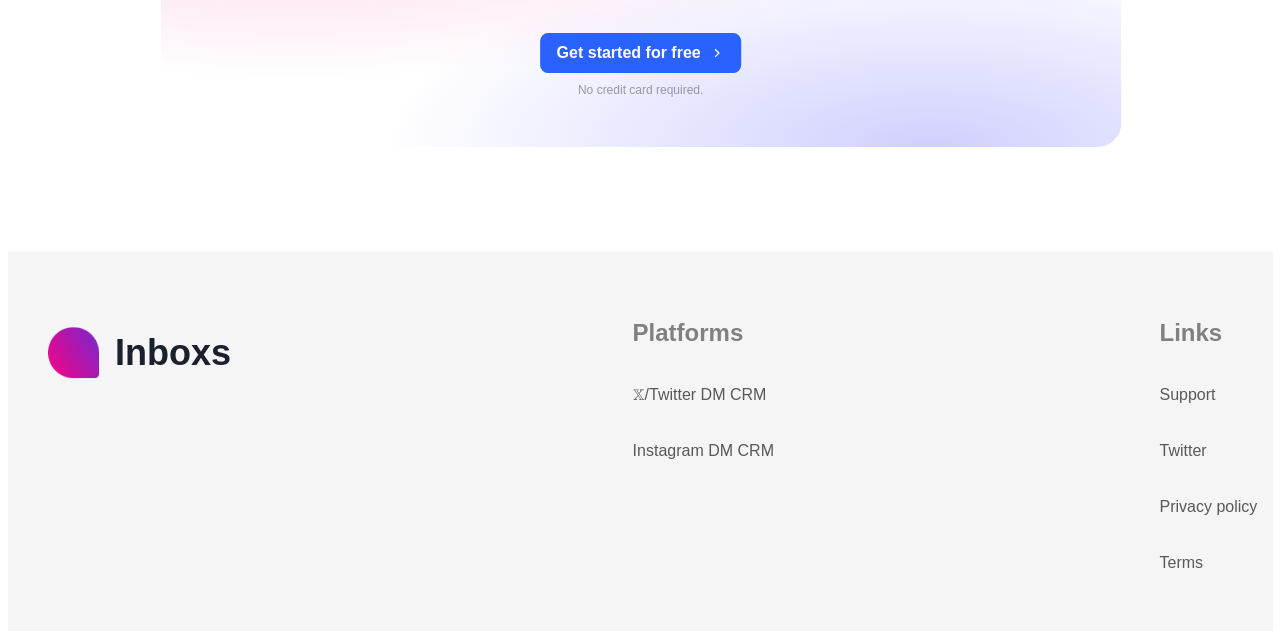 scroll, scrollTop: 0, scrollLeft: 0, axis: both 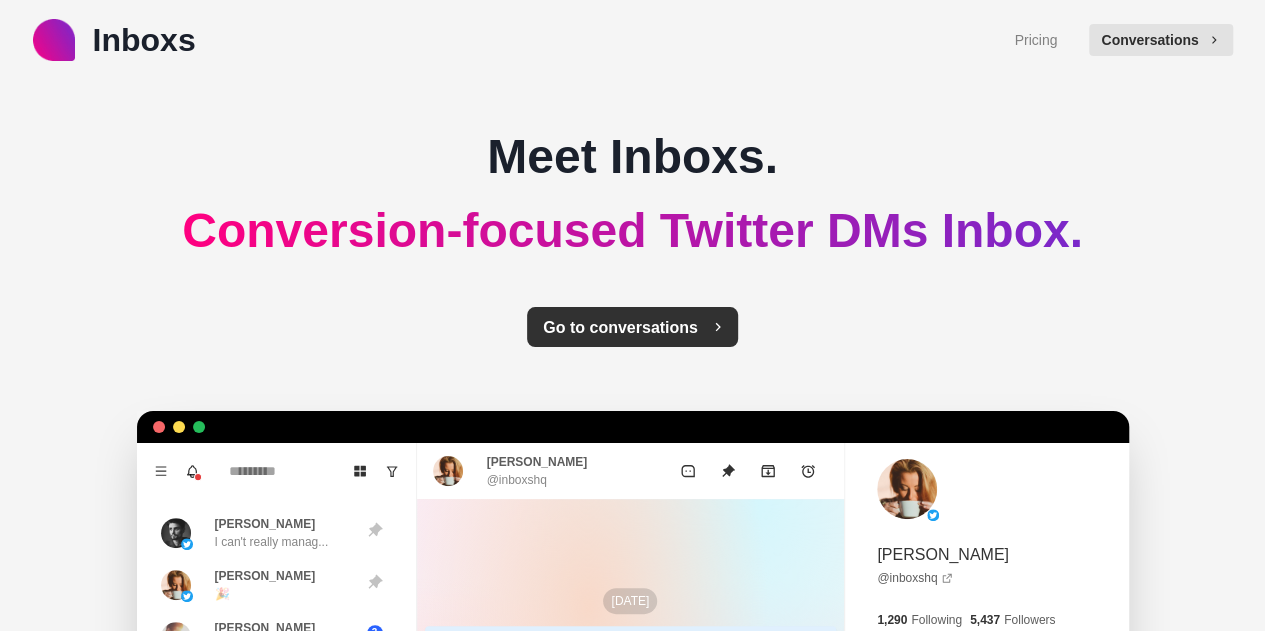 click on "Go to conversations" at bounding box center (632, 327) 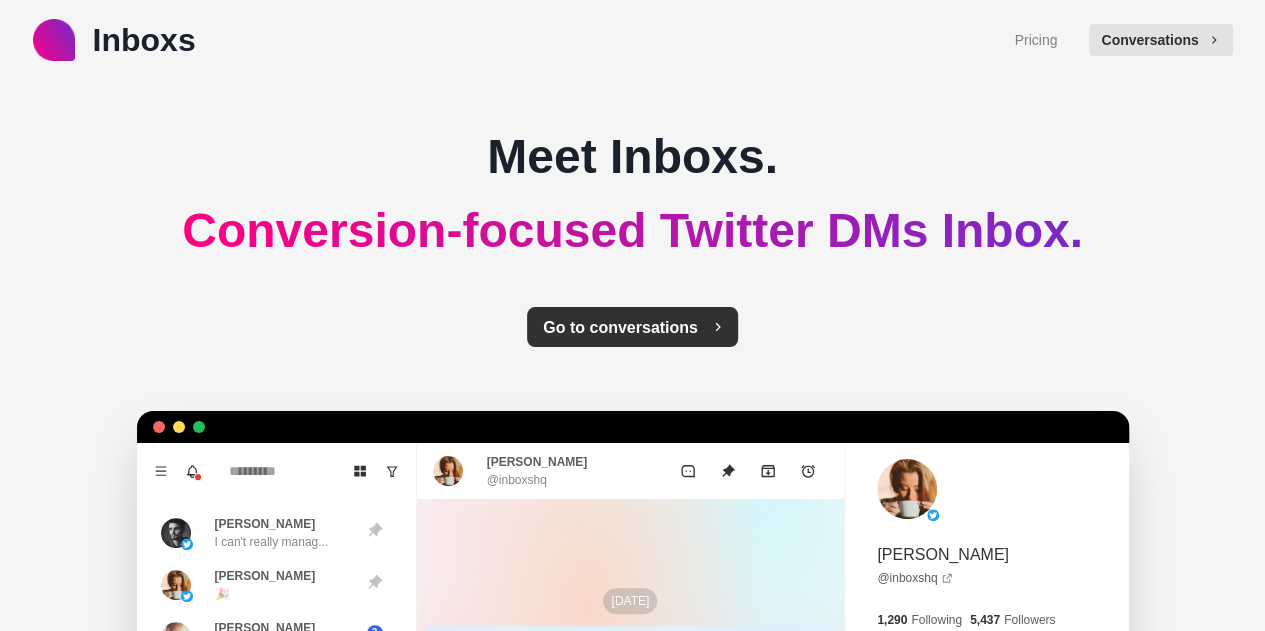 type on "*" 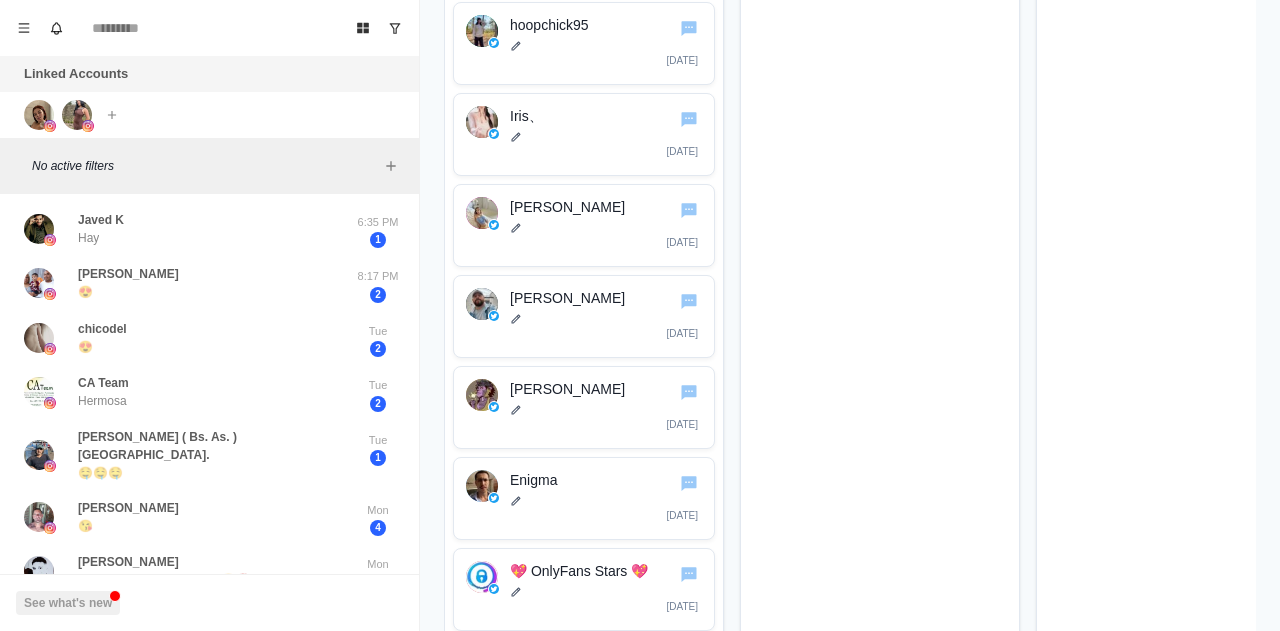 scroll, scrollTop: 3412, scrollLeft: 0, axis: vertical 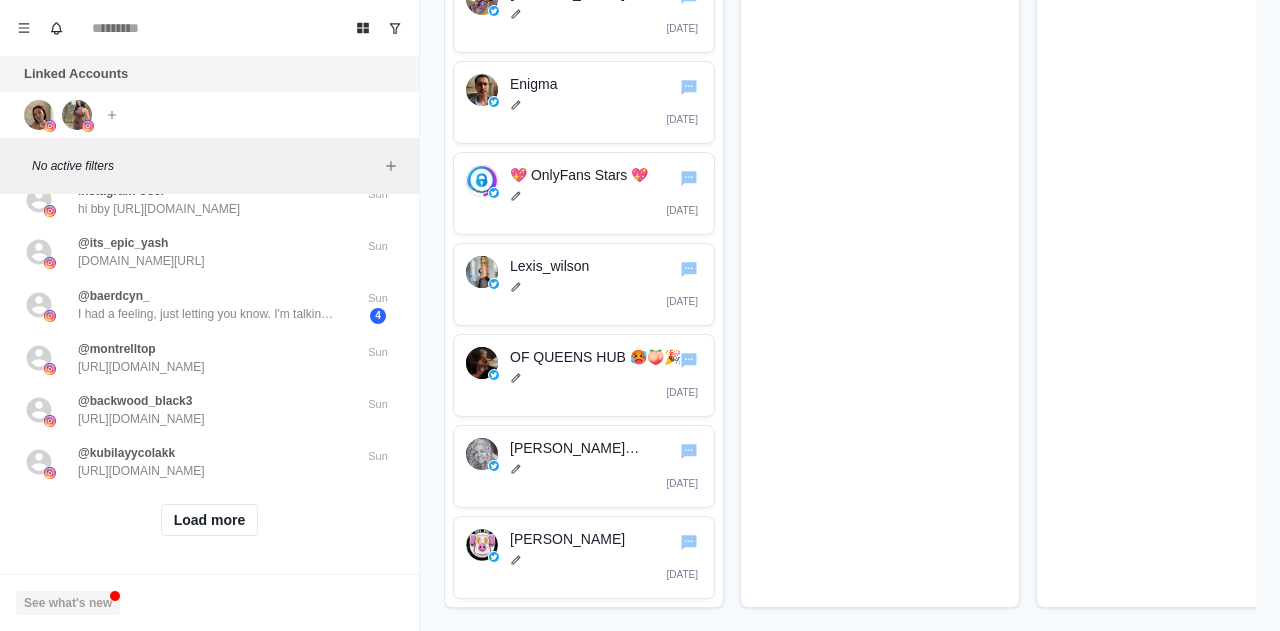 click on "See what's new" at bounding box center [68, 603] 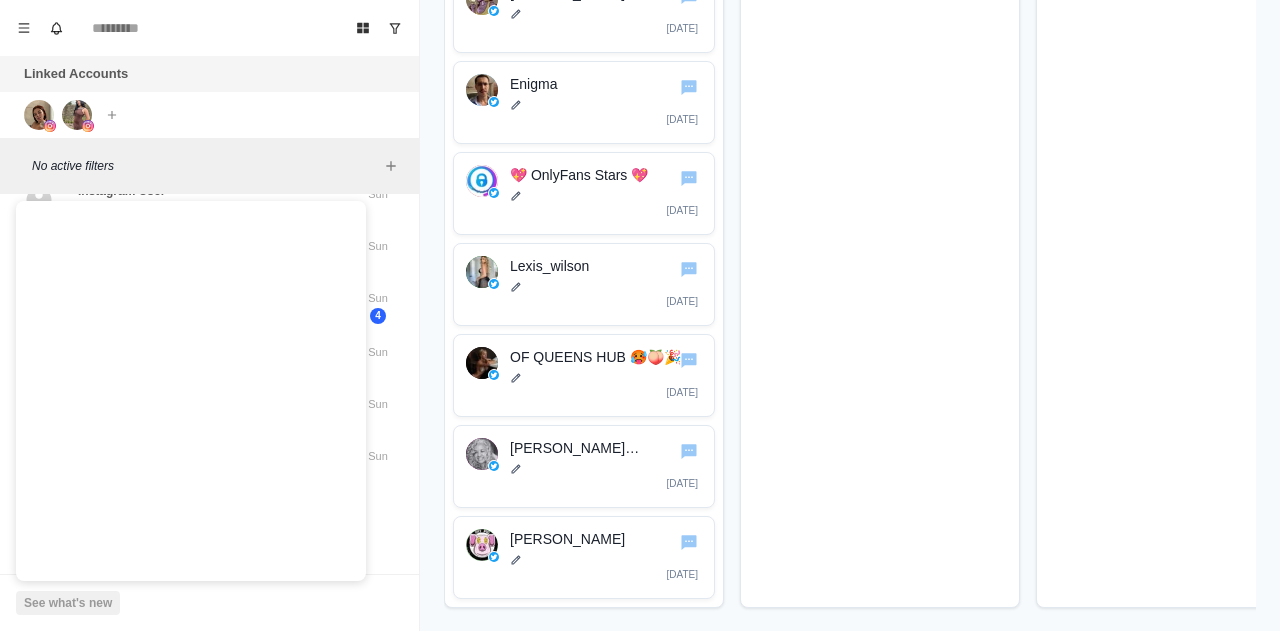 click on "Board View Tools Archived Chats Mark many as read Keyboard shortcuts Team Settings Upgrade Log out Past reminders No notifications Create a reminder in a conversation  to be notified" at bounding box center [209, 28] 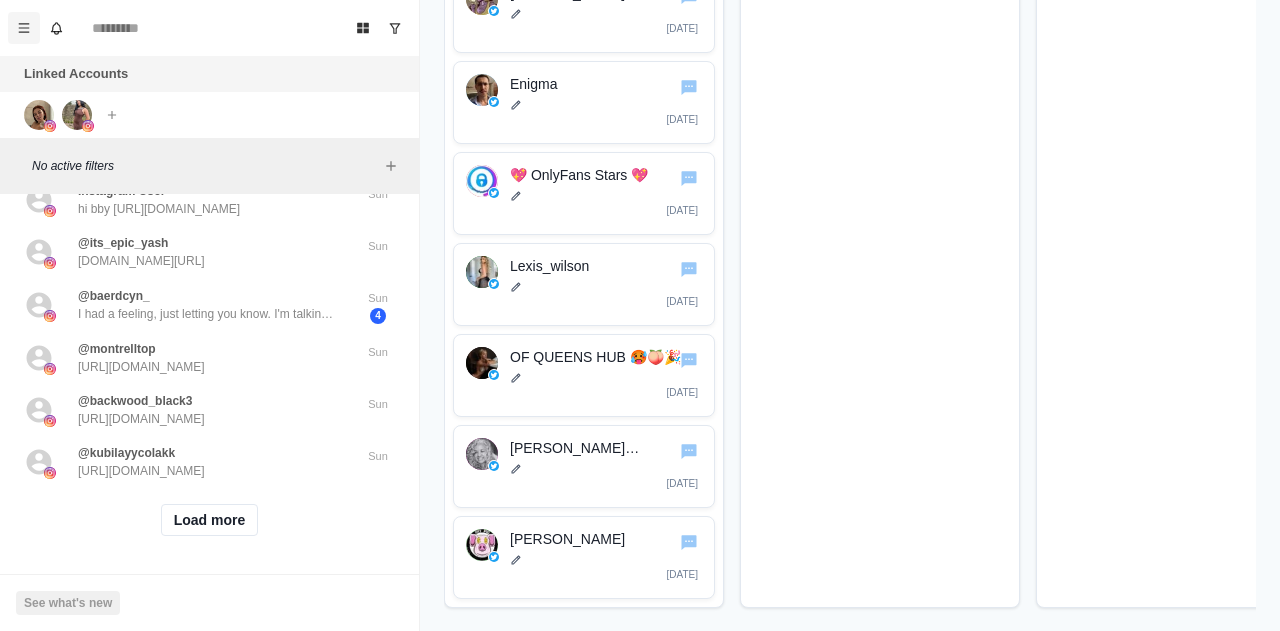 click 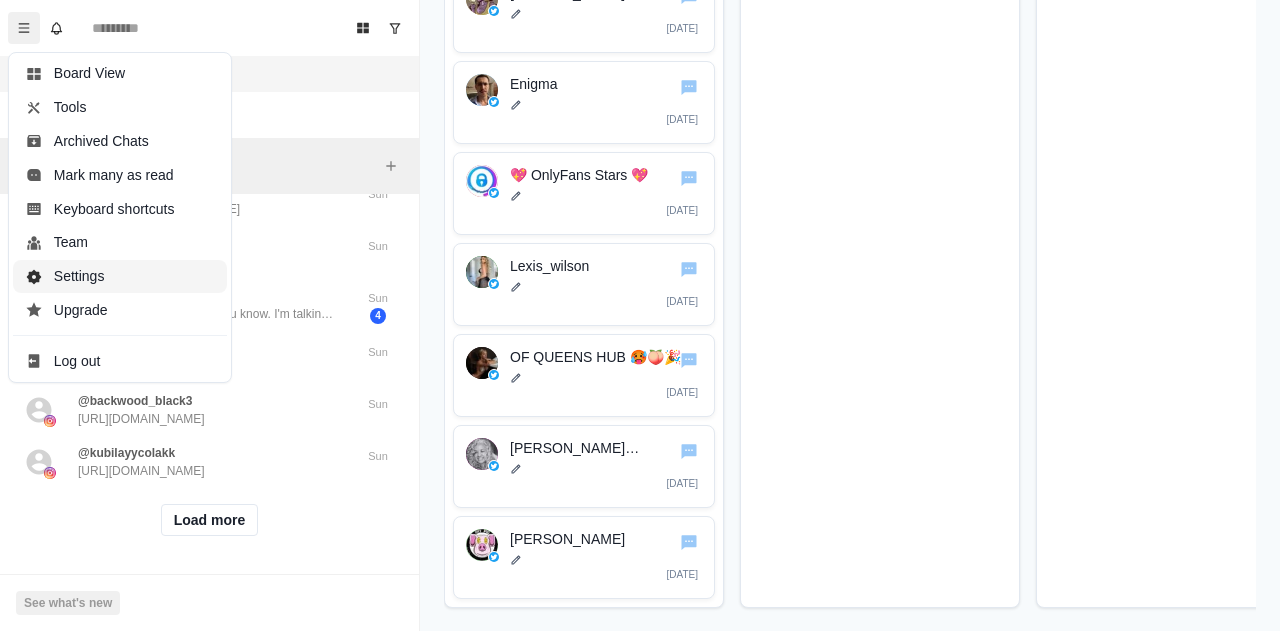 click on "Settings" at bounding box center [120, 277] 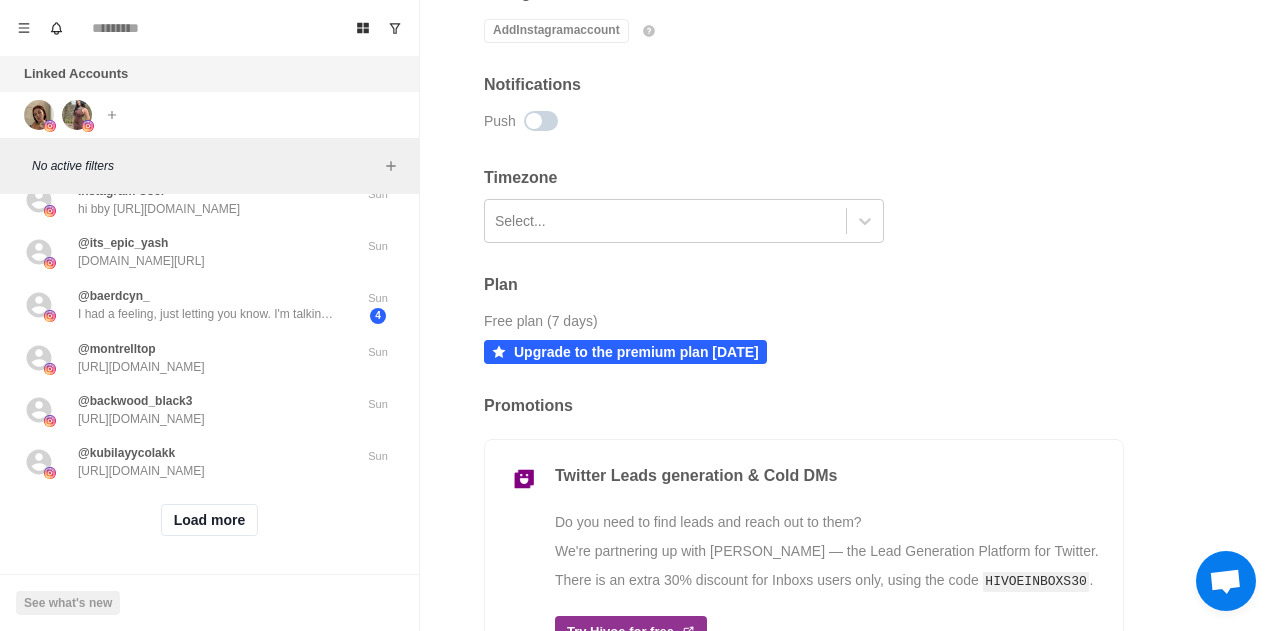 scroll, scrollTop: 624, scrollLeft: 0, axis: vertical 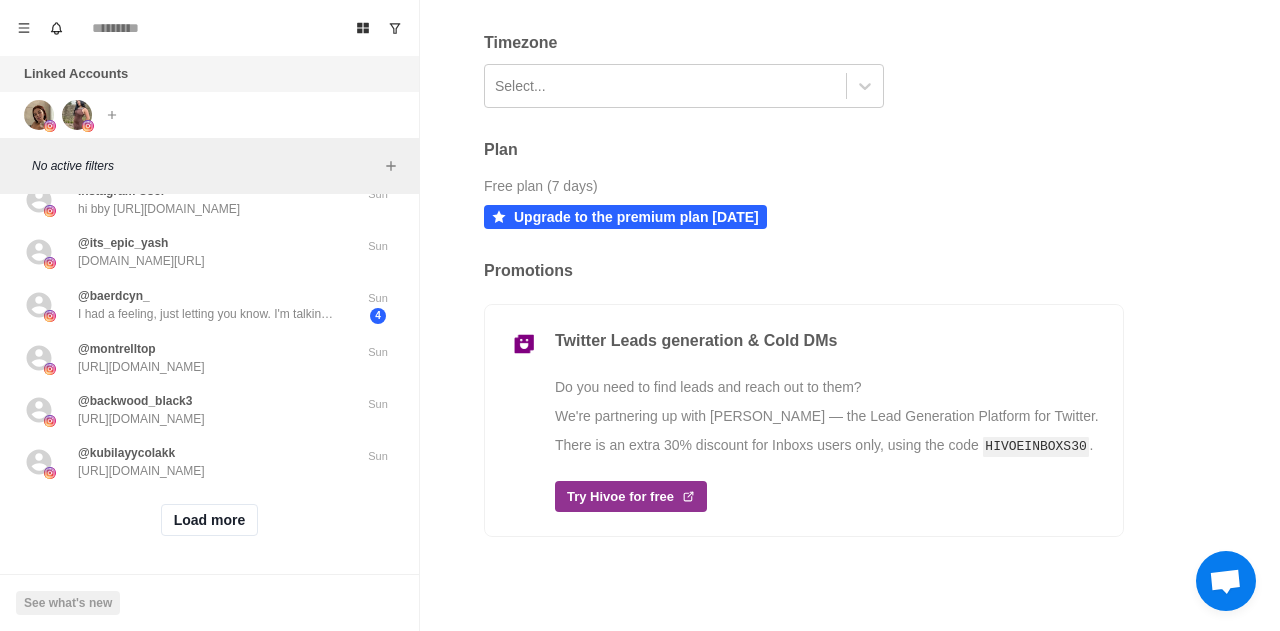 click at bounding box center [1226, 581] 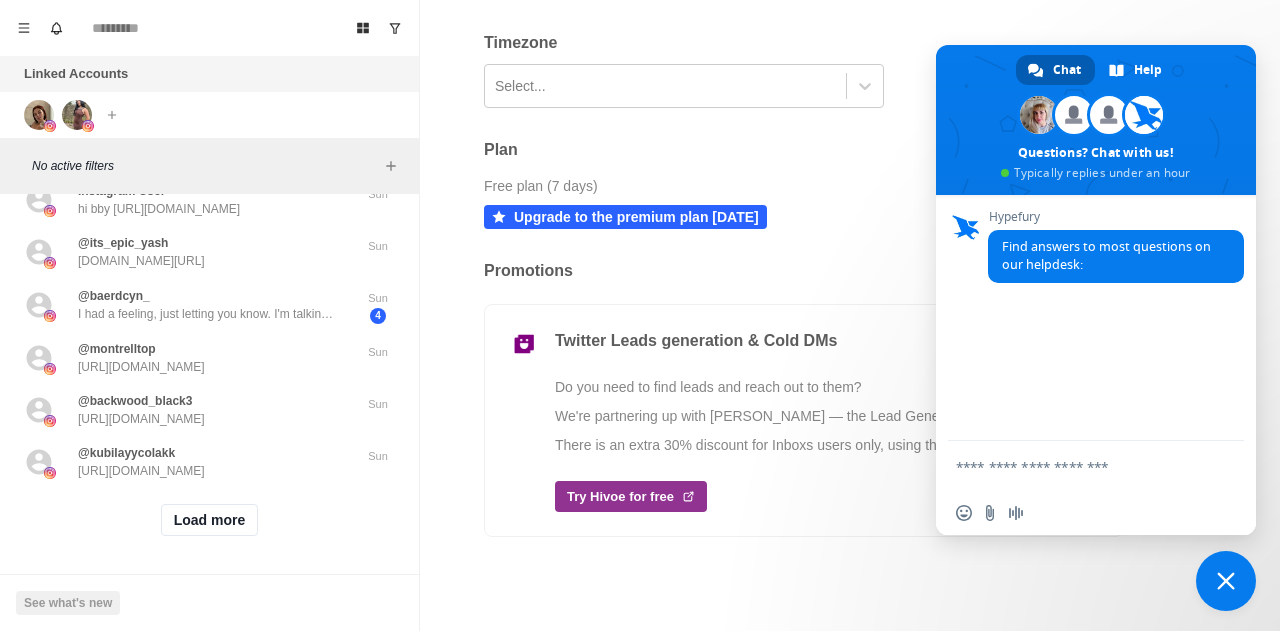 scroll, scrollTop: 0, scrollLeft: 0, axis: both 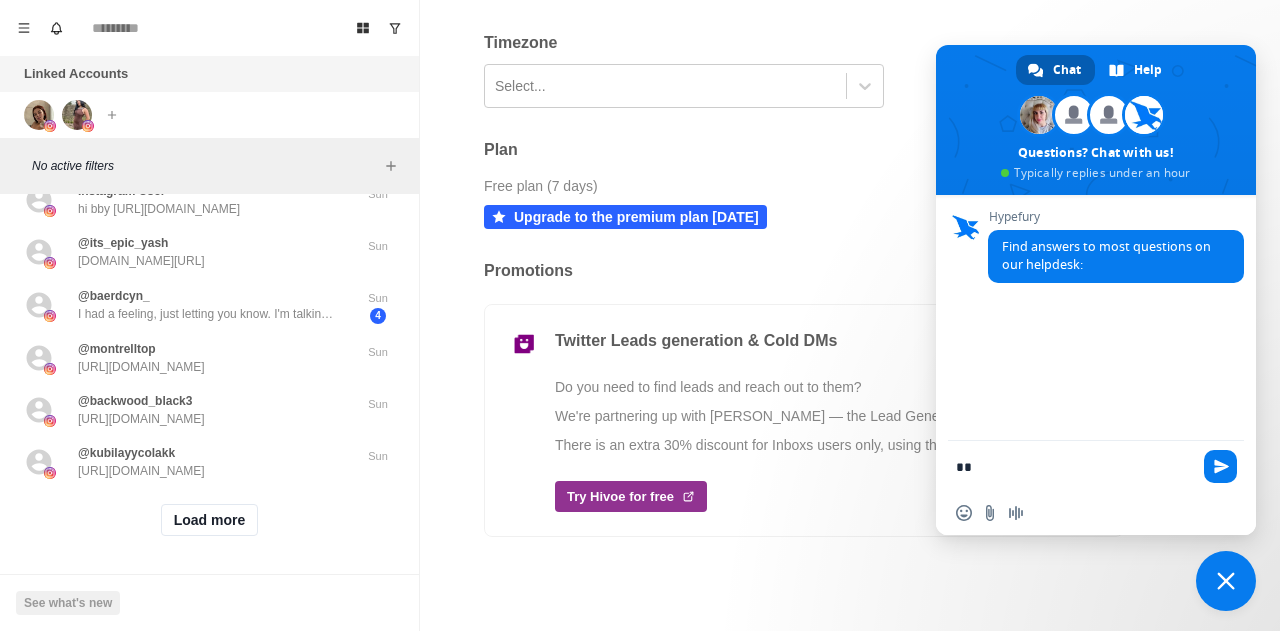 type on "***" 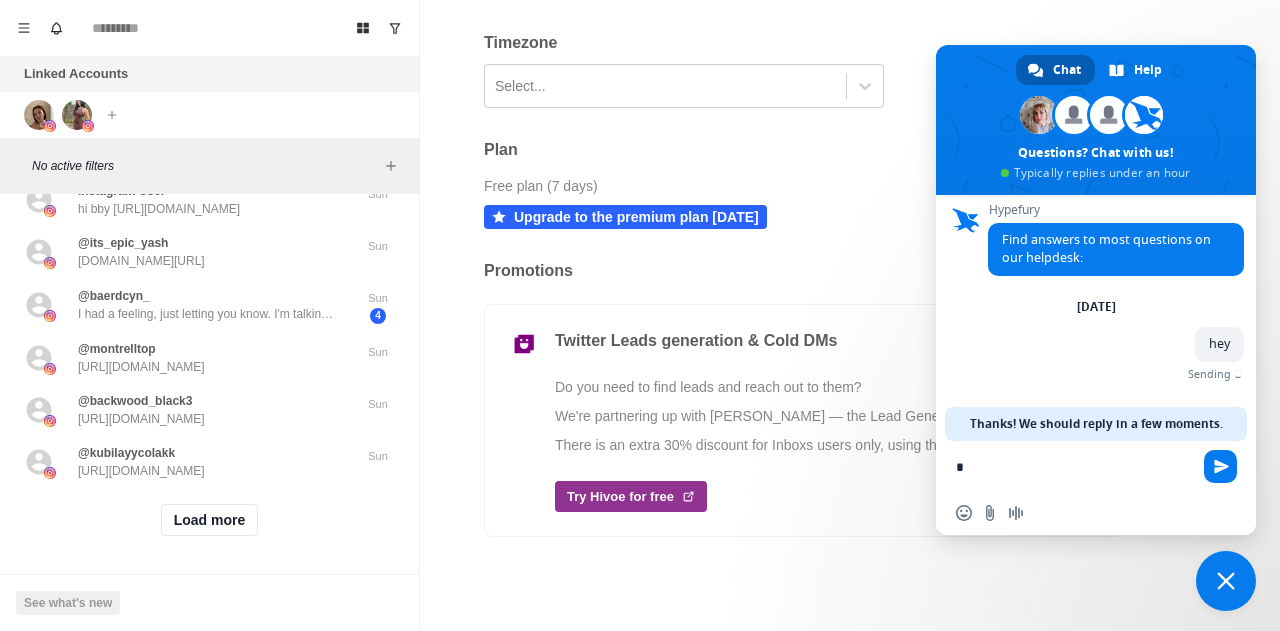 scroll, scrollTop: 0, scrollLeft: 0, axis: both 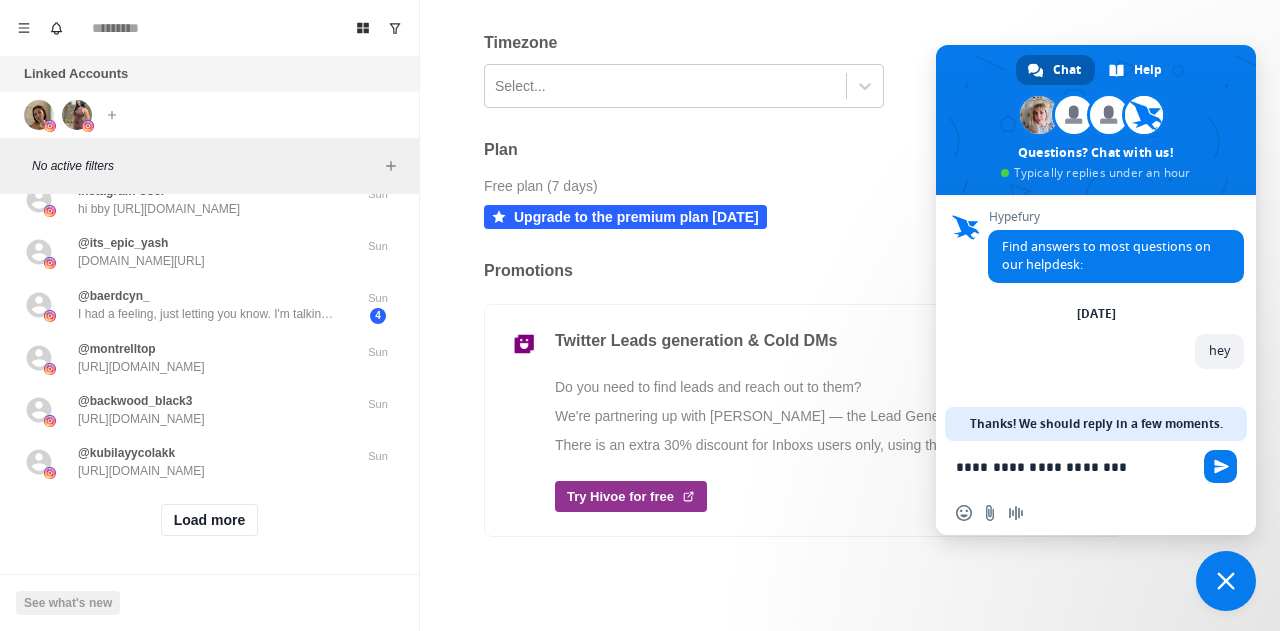 type on "**********" 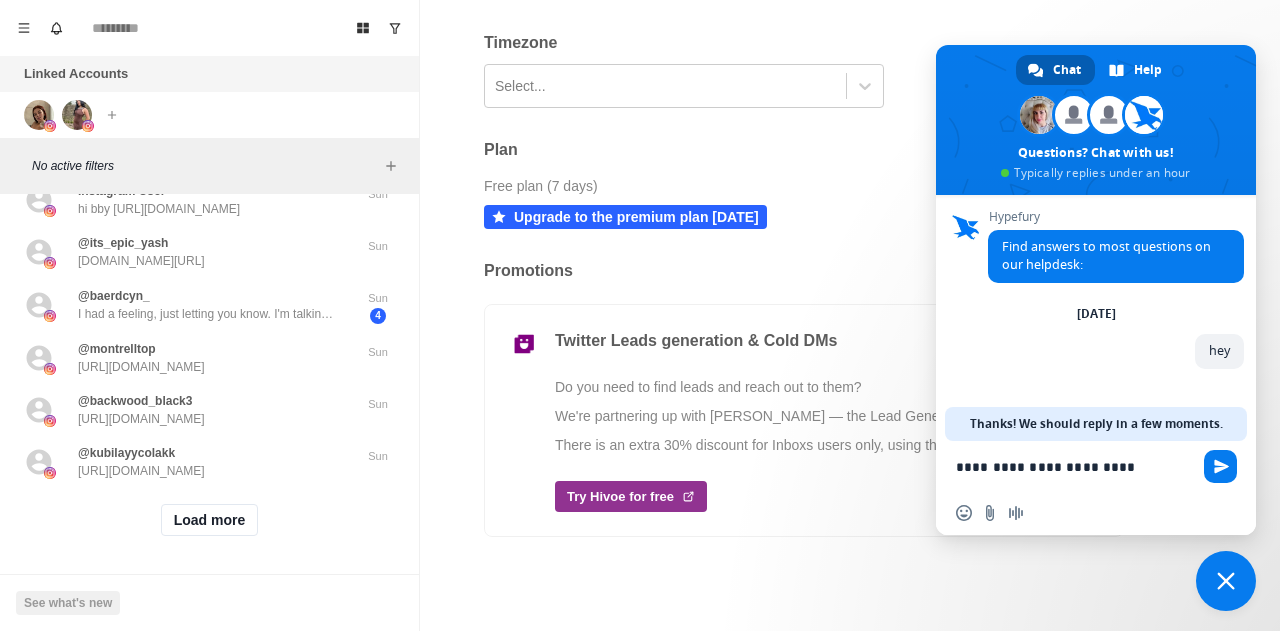 type 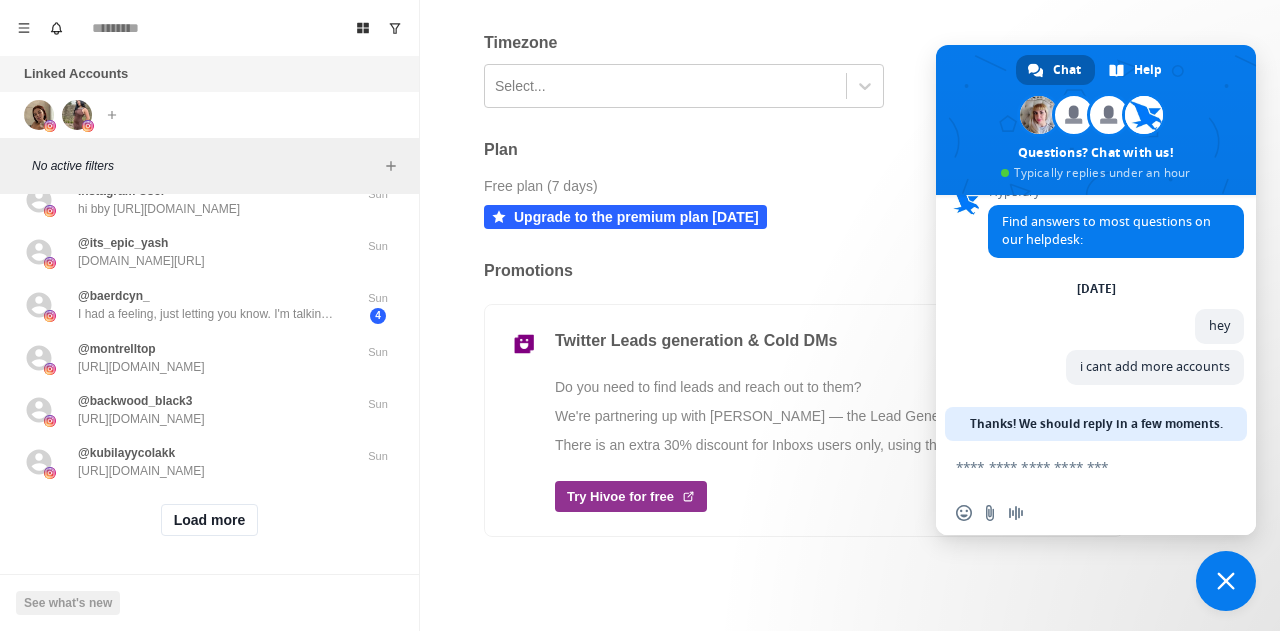 scroll, scrollTop: 0, scrollLeft: 0, axis: both 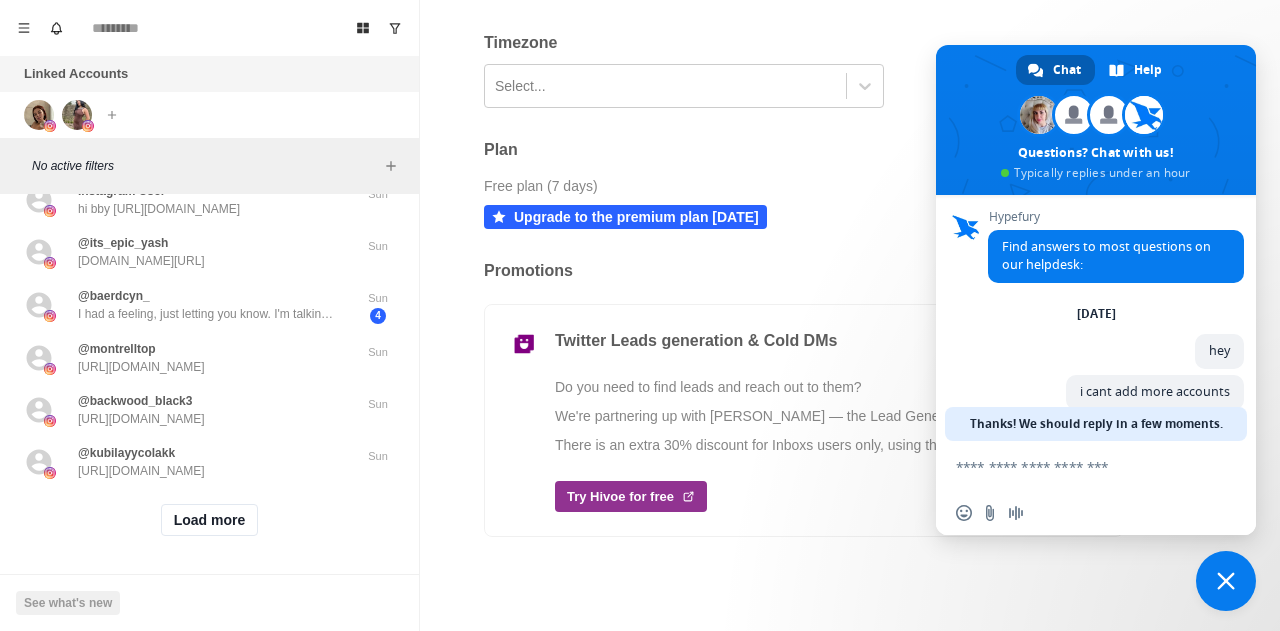 click on "Thanks! We should reply in a few moments." at bounding box center [1096, 424] 